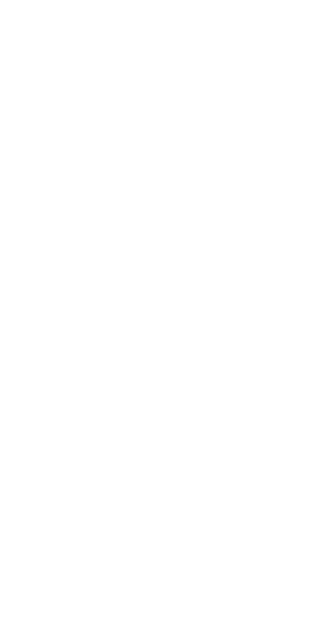 scroll, scrollTop: 0, scrollLeft: 0, axis: both 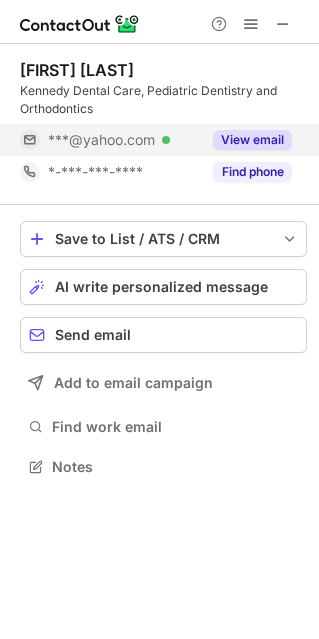 click on "View email" at bounding box center (252, 140) 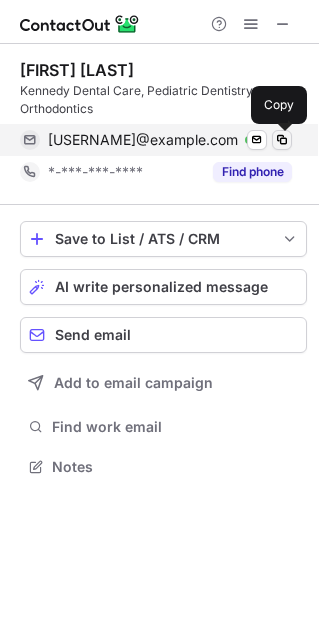 click at bounding box center [282, 140] 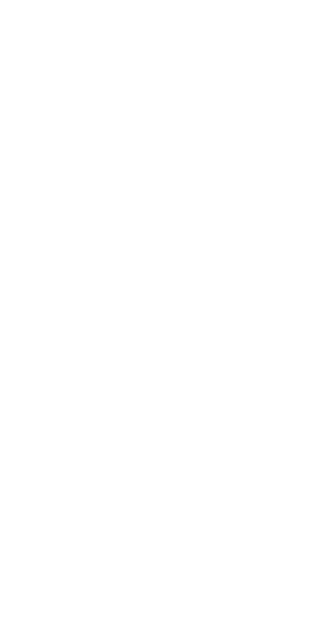 scroll, scrollTop: 0, scrollLeft: 0, axis: both 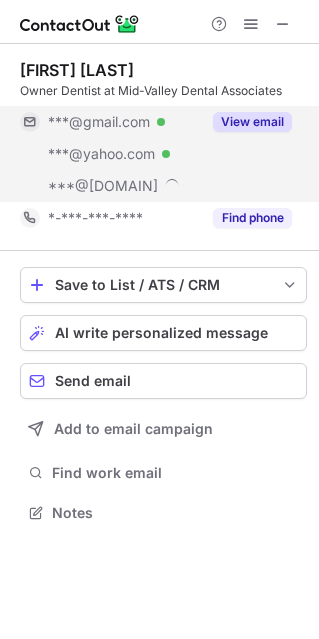 click on "View email" at bounding box center (252, 122) 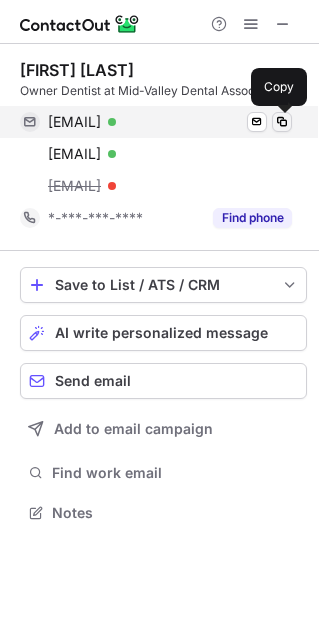 click at bounding box center [282, 122] 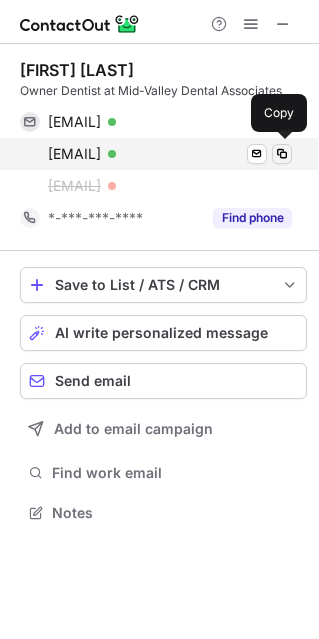 click at bounding box center [282, 154] 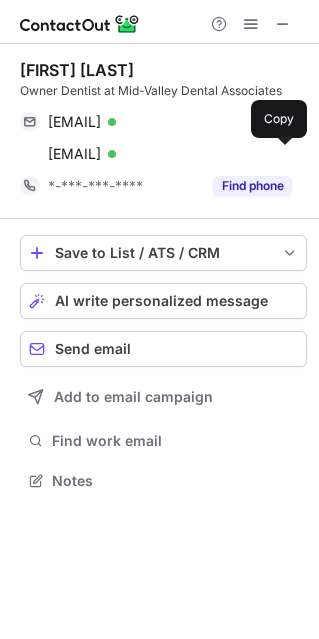 scroll, scrollTop: 466, scrollLeft: 319, axis: both 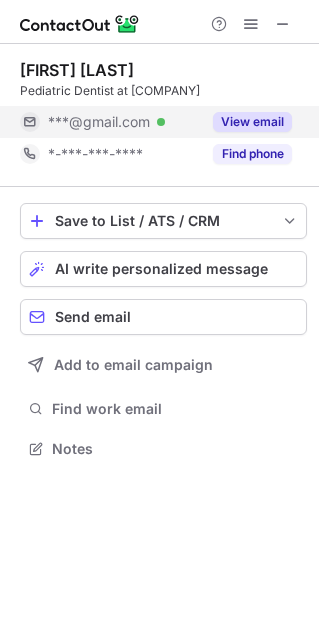 click on "View email" at bounding box center (252, 122) 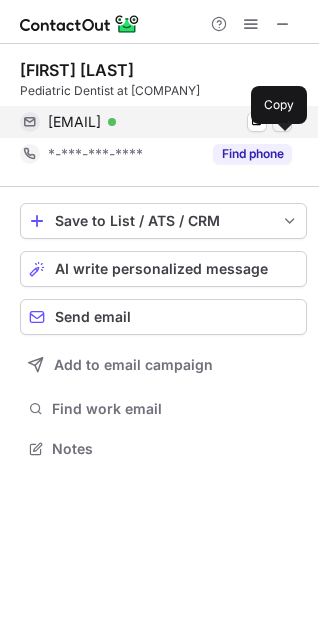 click at bounding box center (282, 122) 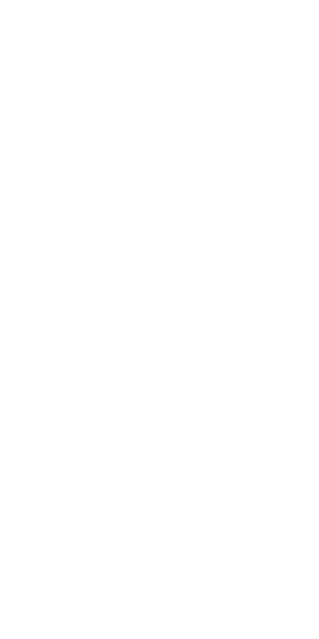 scroll, scrollTop: 0, scrollLeft: 0, axis: both 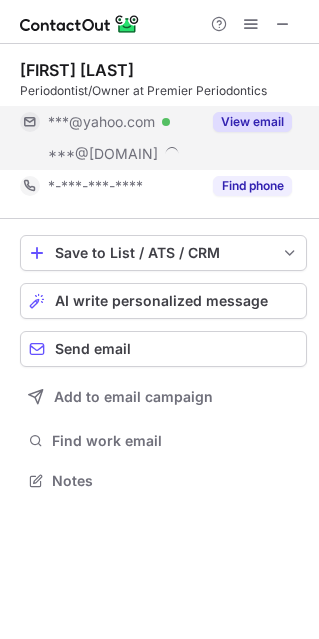 click on "View email" at bounding box center (252, 122) 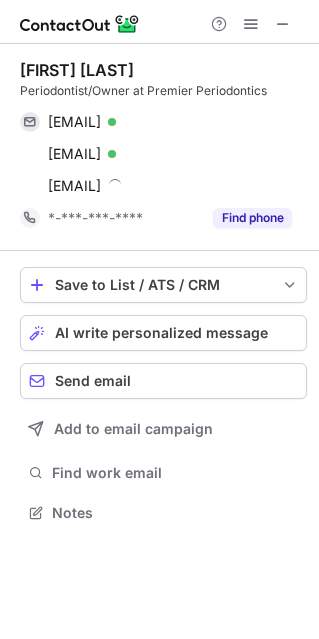 scroll, scrollTop: 10, scrollLeft: 10, axis: both 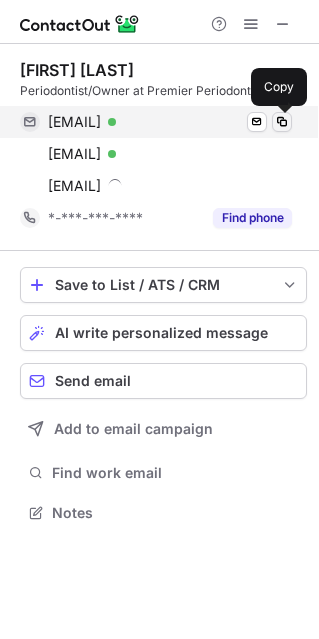 click at bounding box center (282, 122) 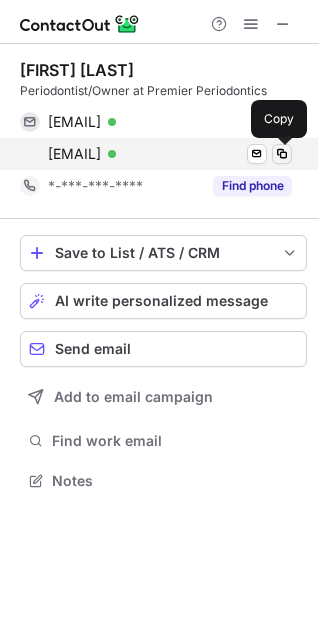 scroll, scrollTop: 466, scrollLeft: 319, axis: both 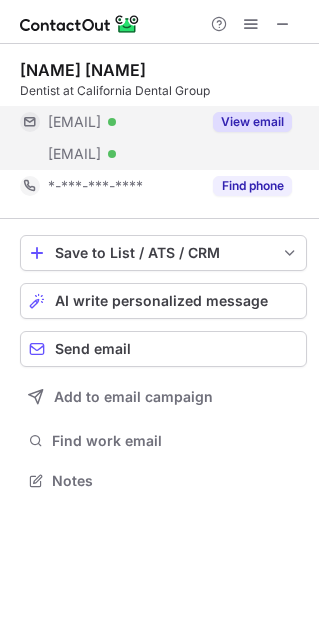 click on "View email" at bounding box center [246, 122] 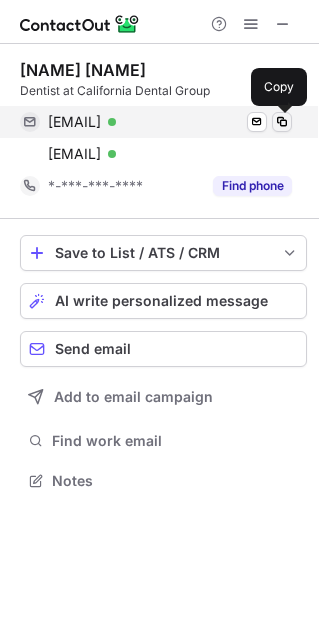 click at bounding box center (282, 122) 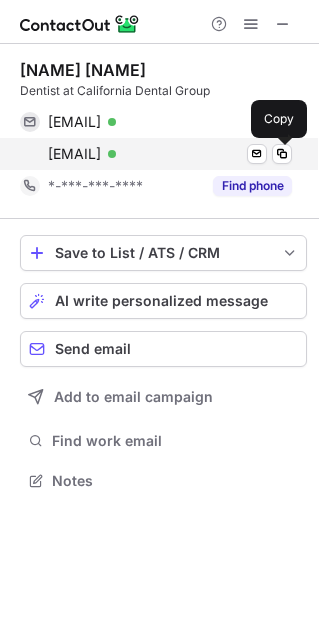 drag, startPoint x: 283, startPoint y: 150, endPoint x: 271, endPoint y: 138, distance: 16.970562 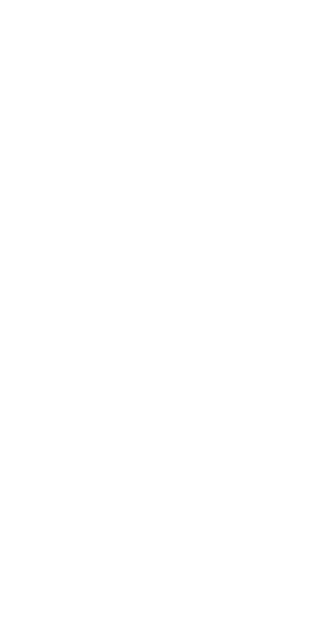 scroll, scrollTop: 0, scrollLeft: 0, axis: both 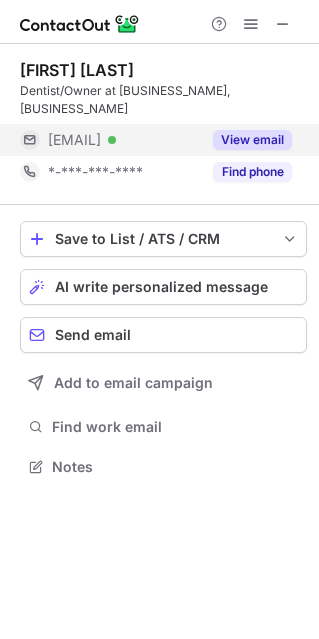click on "View email" at bounding box center [252, 140] 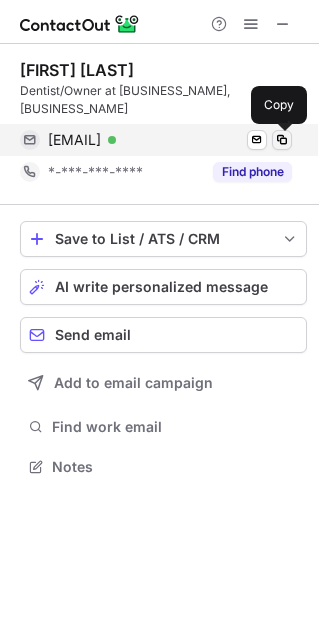 click at bounding box center (282, 140) 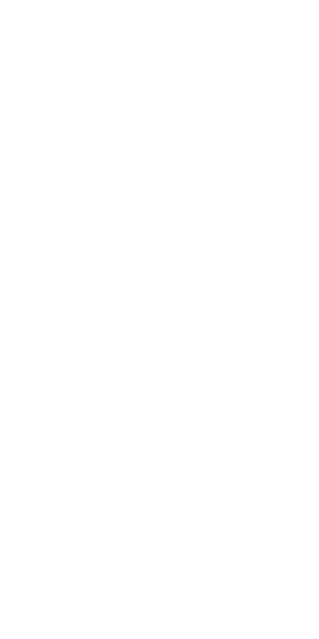 scroll, scrollTop: 0, scrollLeft: 0, axis: both 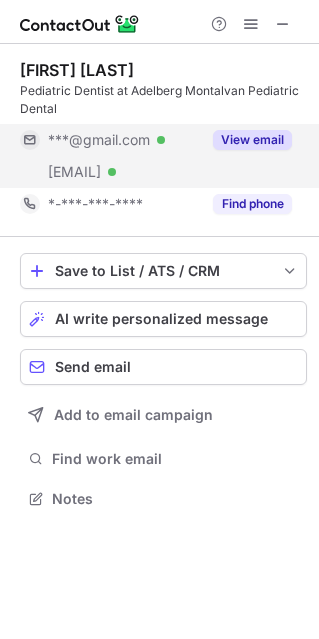 click on "View email" at bounding box center [252, 140] 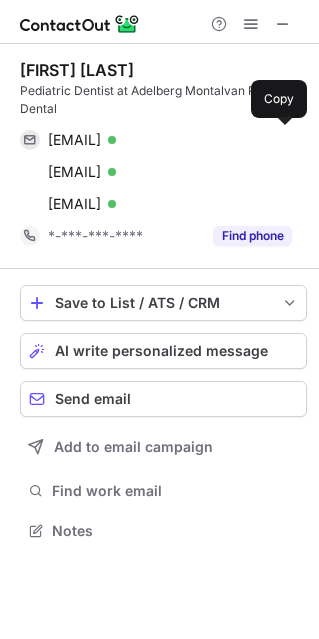 scroll, scrollTop: 10, scrollLeft: 10, axis: both 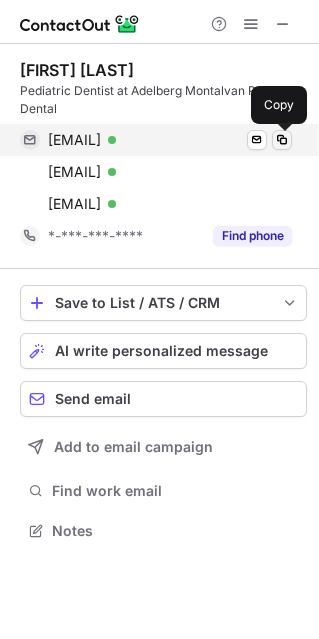 click at bounding box center [282, 140] 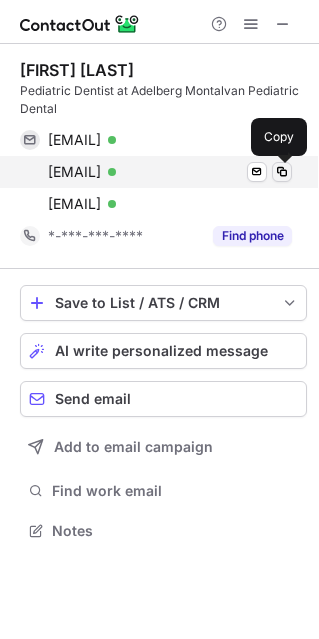 click at bounding box center (282, 172) 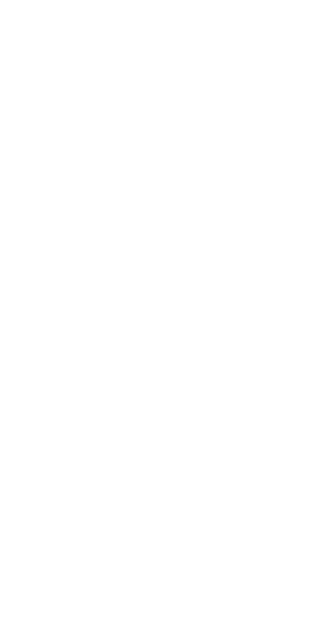 scroll, scrollTop: 0, scrollLeft: 0, axis: both 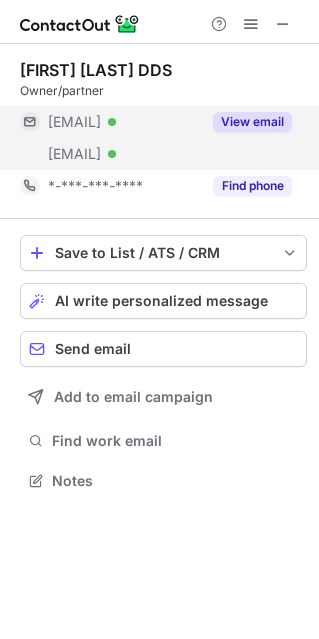 click on "View email" at bounding box center [252, 122] 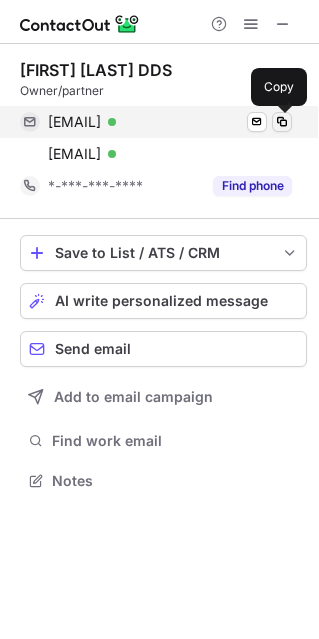 click at bounding box center [282, 122] 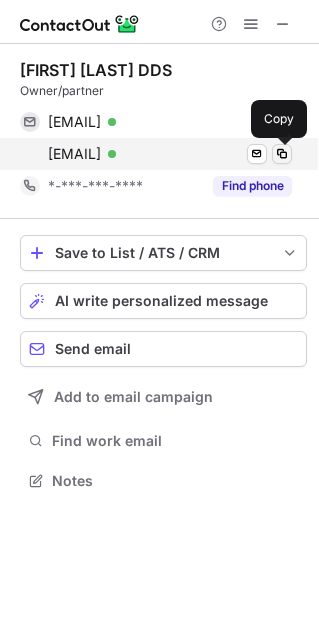 click at bounding box center (282, 154) 